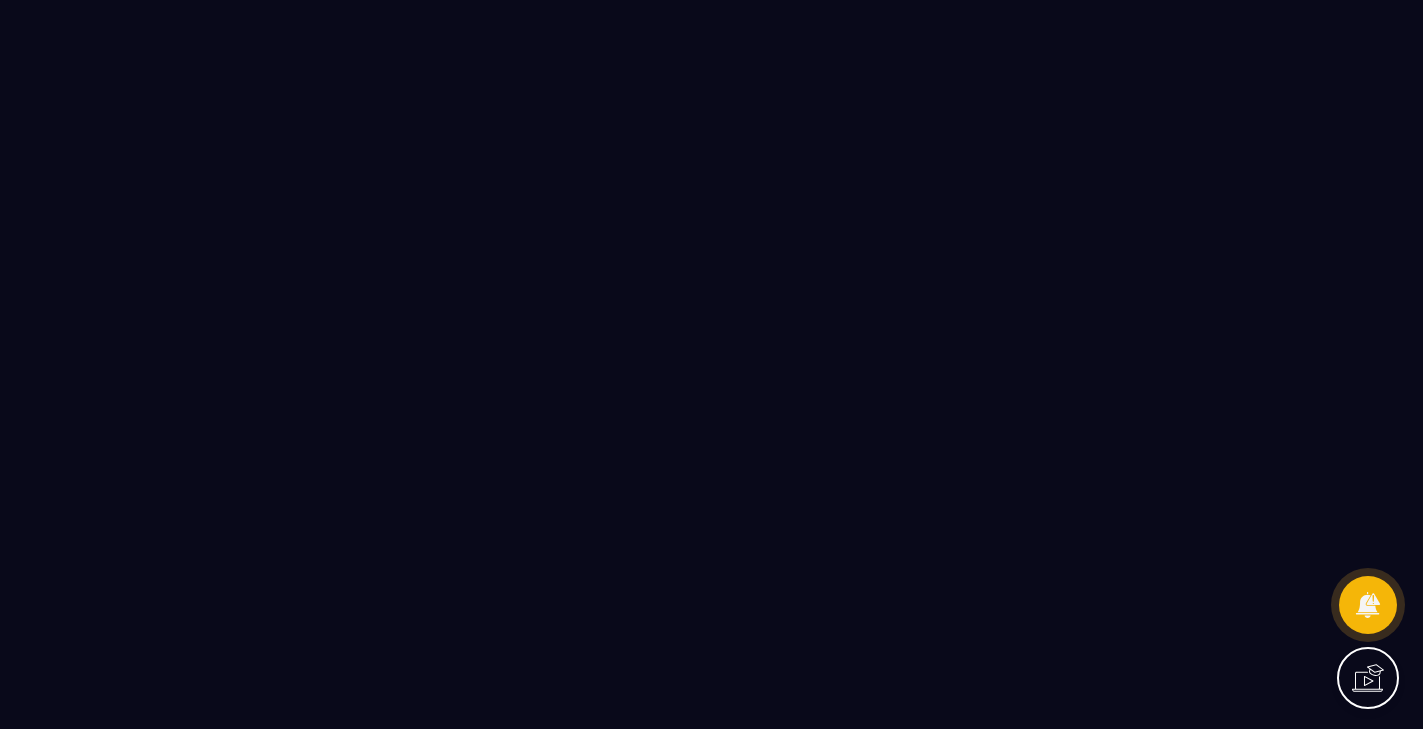 scroll, scrollTop: 0, scrollLeft: 0, axis: both 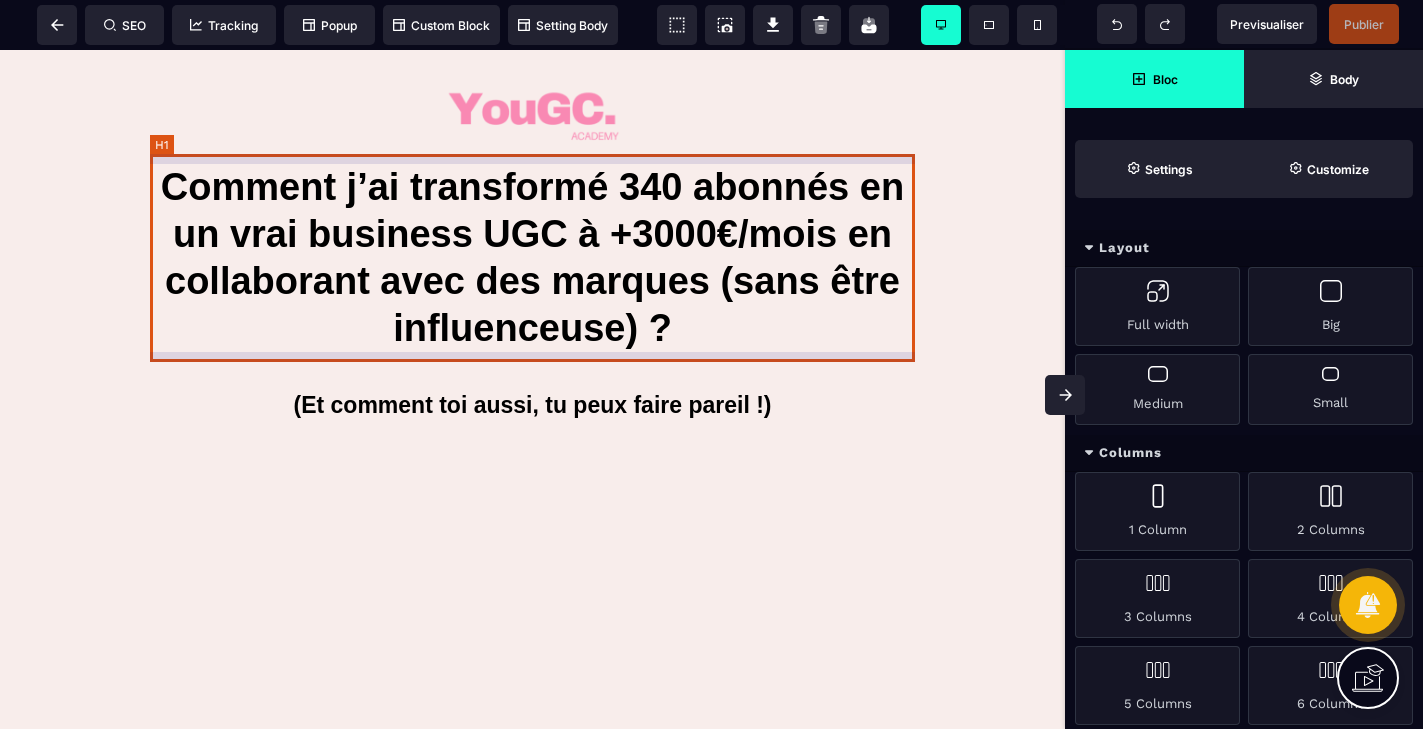 click on "Comment j’ai transformé 340 abonnés en un vrai business UGC à +3000€/mois en collaborant avec des marques (sans être influenceuse) ?" at bounding box center [532, 258] 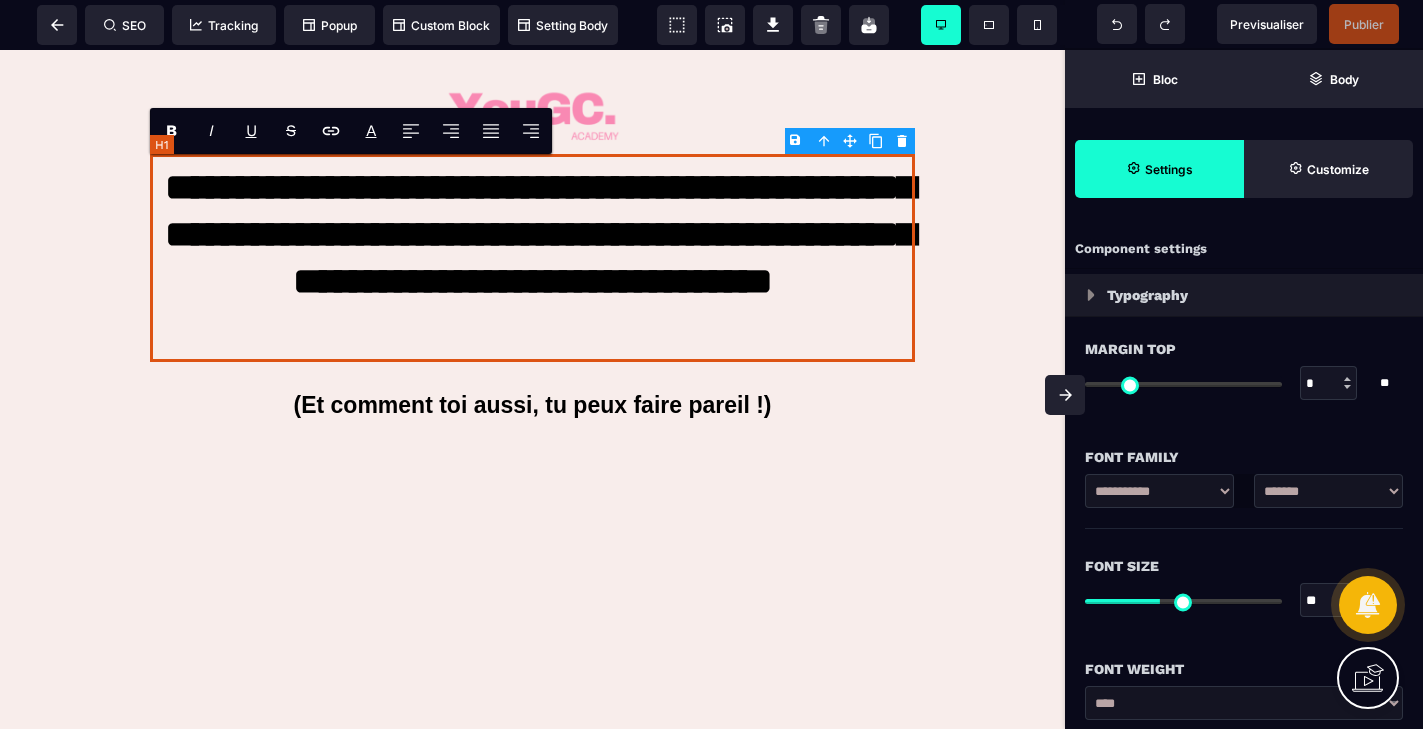 click on "**********" at bounding box center [532, 258] 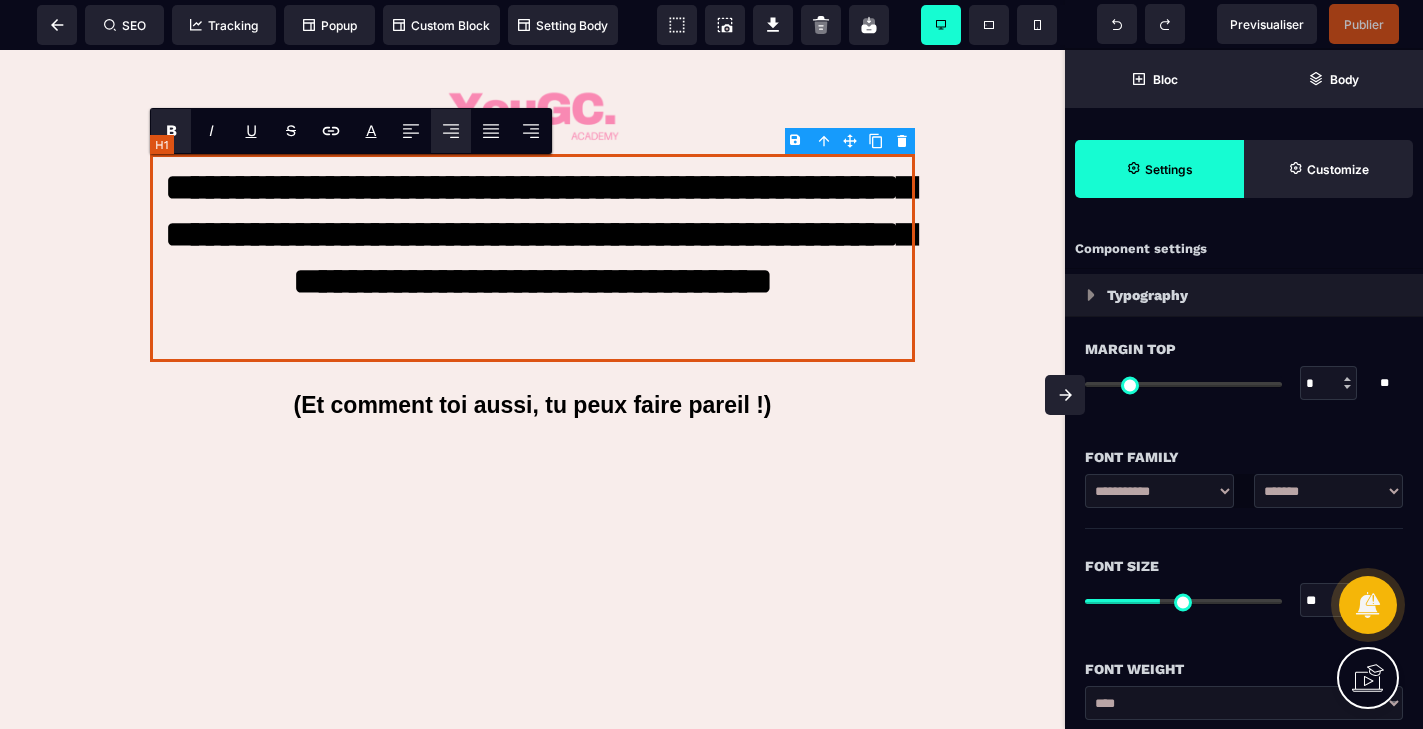 type 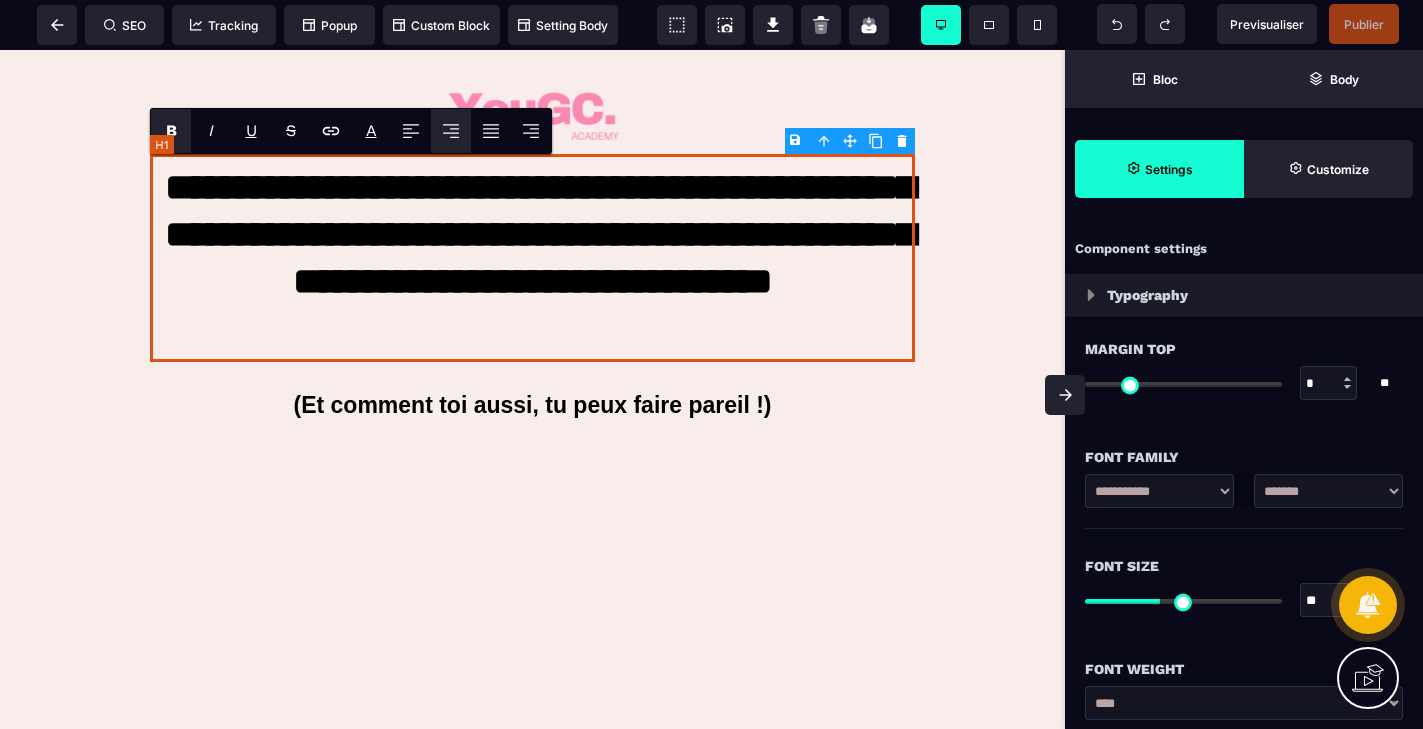 click on "**********" at bounding box center (532, 258) 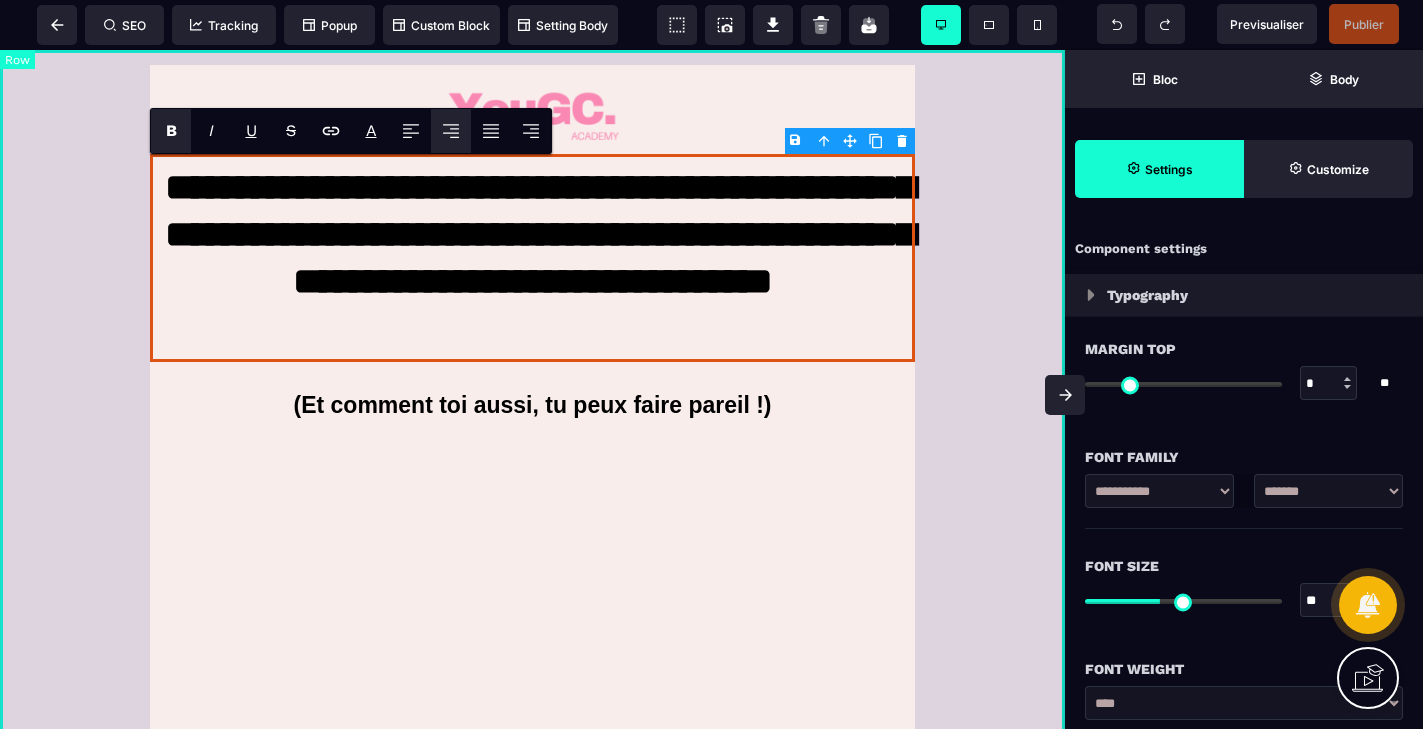 click on "**********" at bounding box center (532, 961) 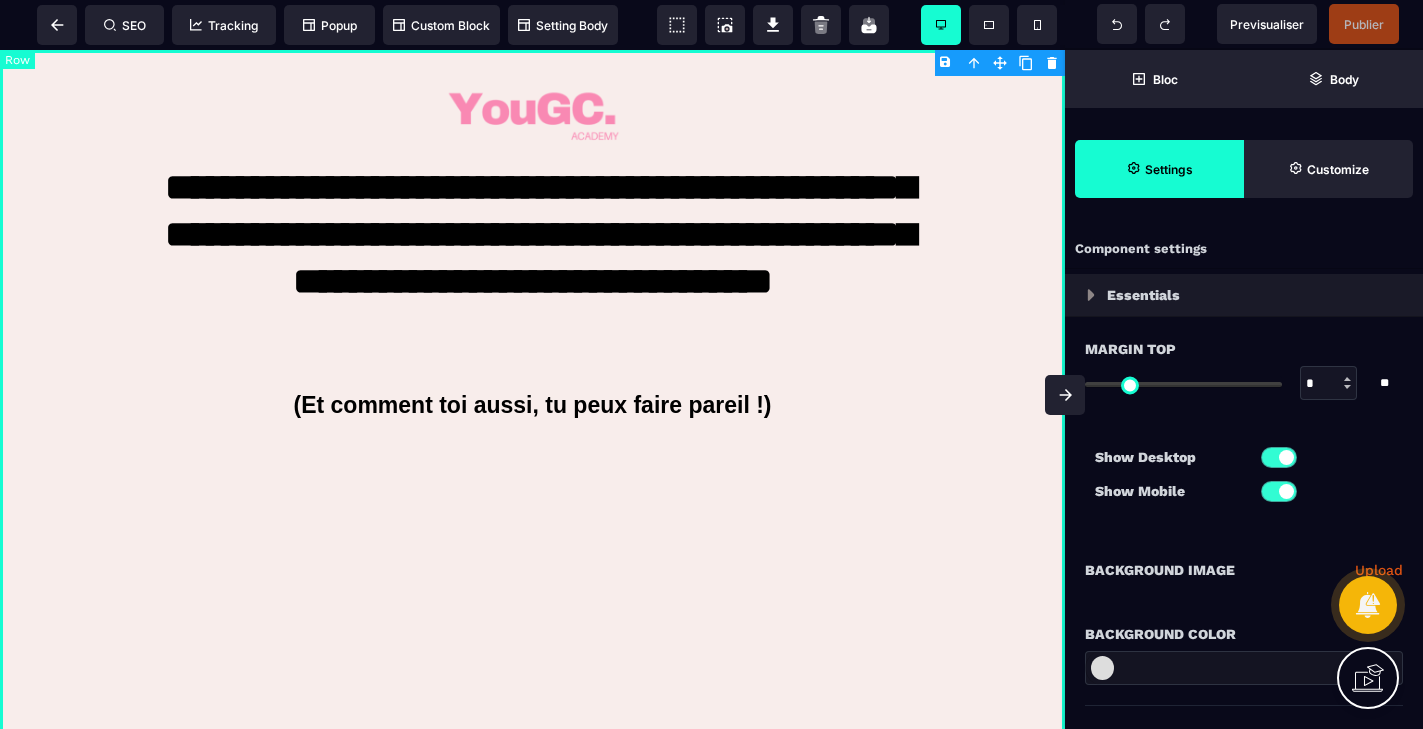 type on "*" 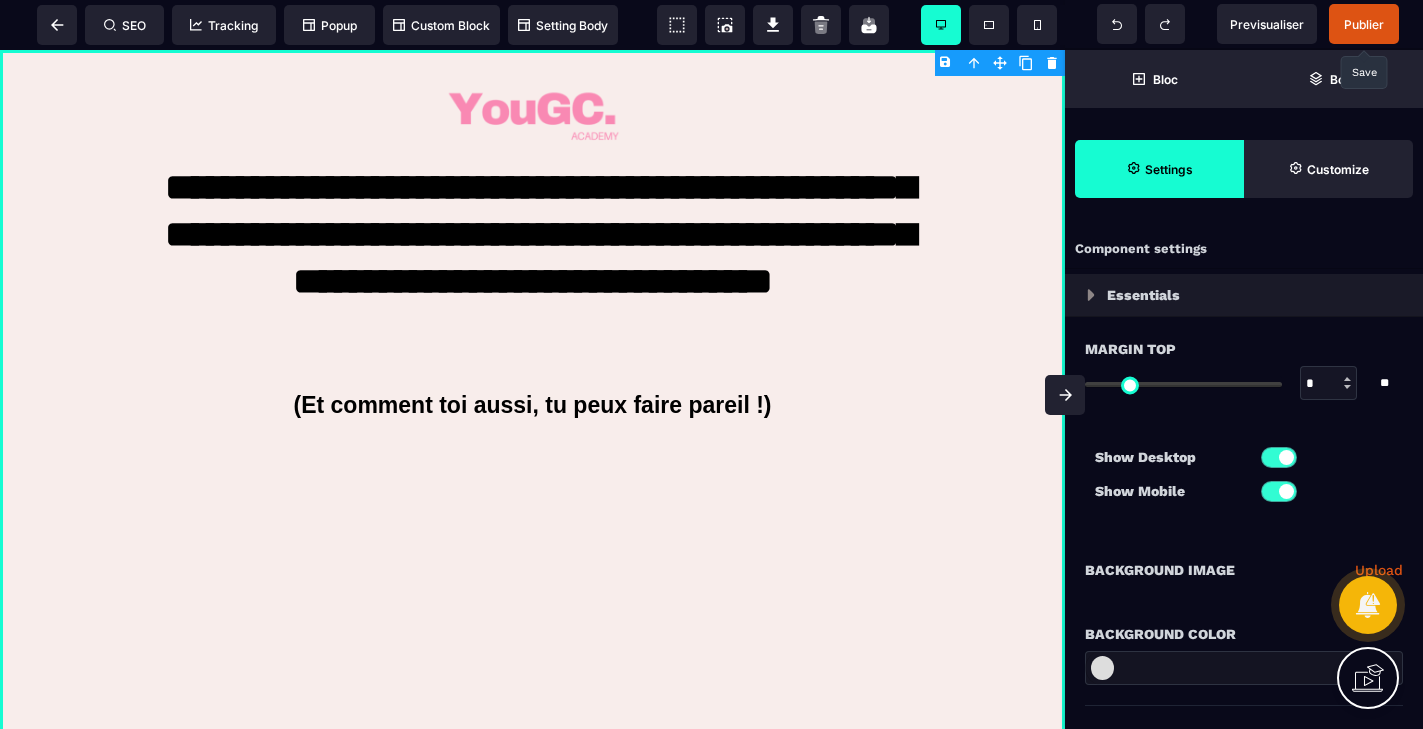 click on "Publier" at bounding box center (1364, 24) 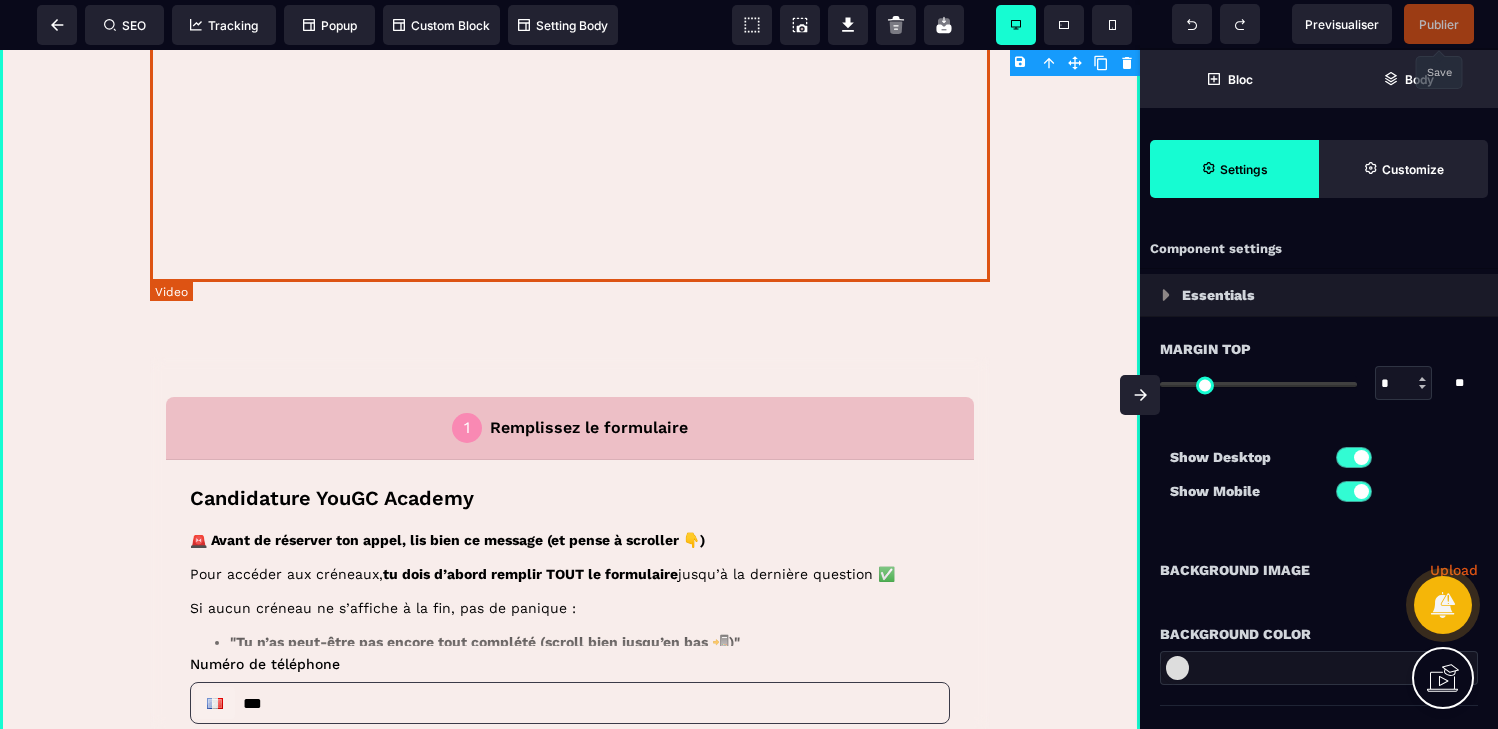 scroll, scrollTop: 0, scrollLeft: 0, axis: both 